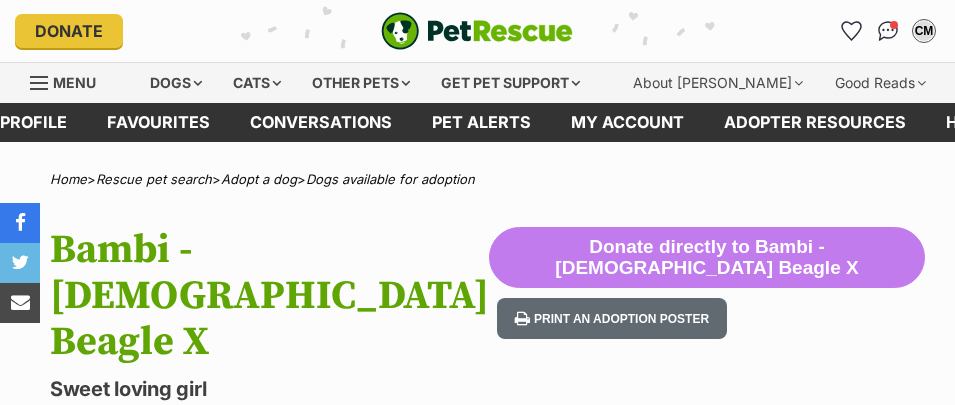 scroll, scrollTop: 0, scrollLeft: 0, axis: both 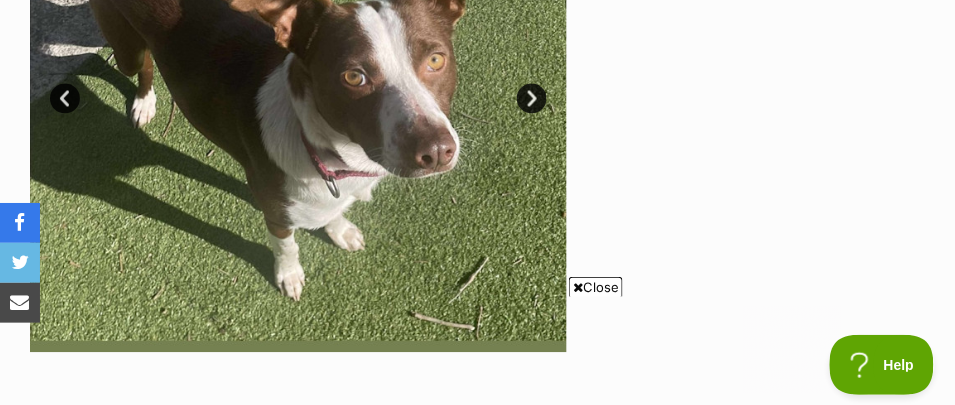 click on "Next" at bounding box center [532, 99] 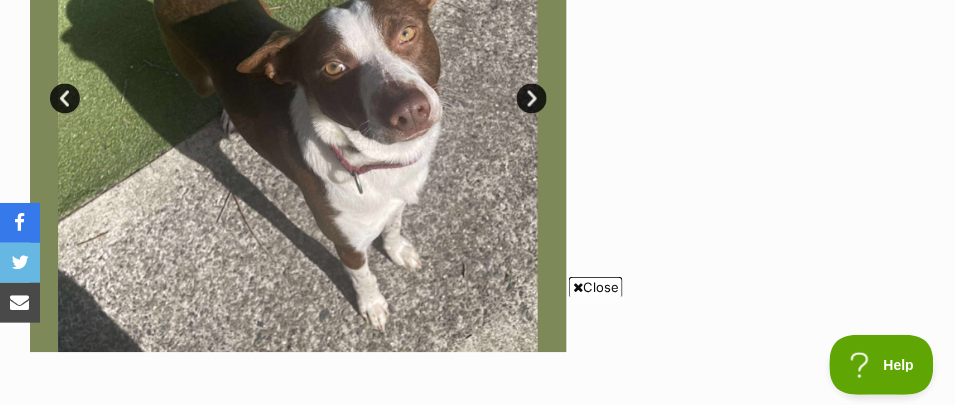click on "Next" at bounding box center (532, 99) 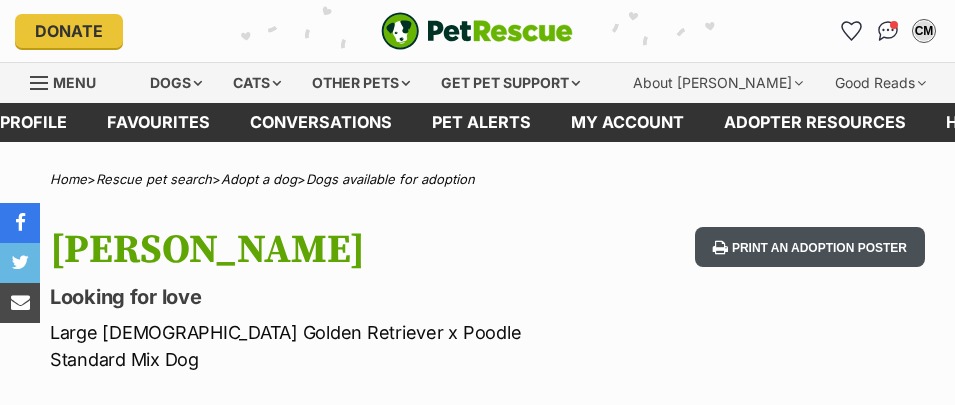 scroll, scrollTop: 0, scrollLeft: 0, axis: both 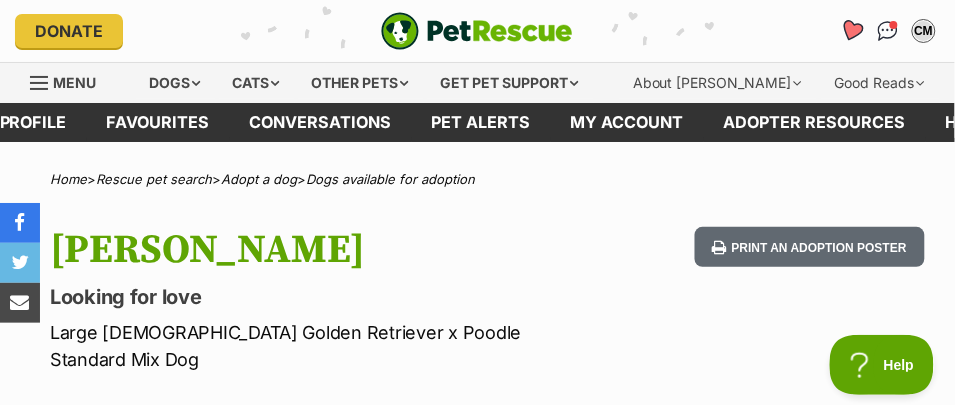 click 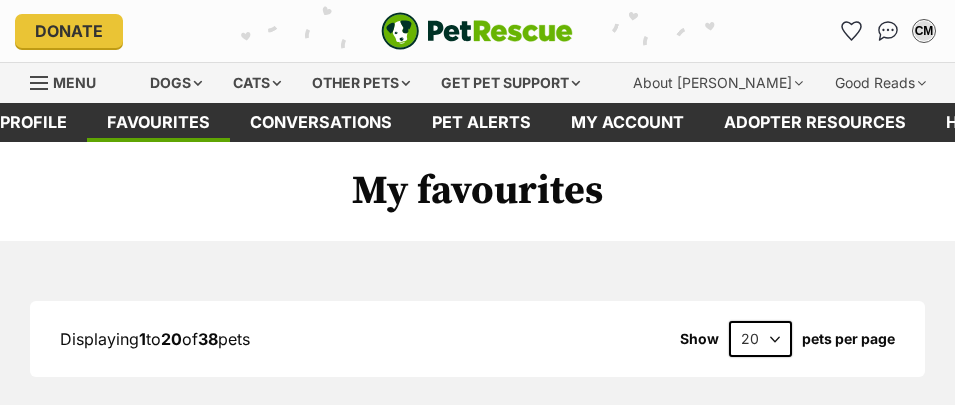 scroll, scrollTop: 0, scrollLeft: 0, axis: both 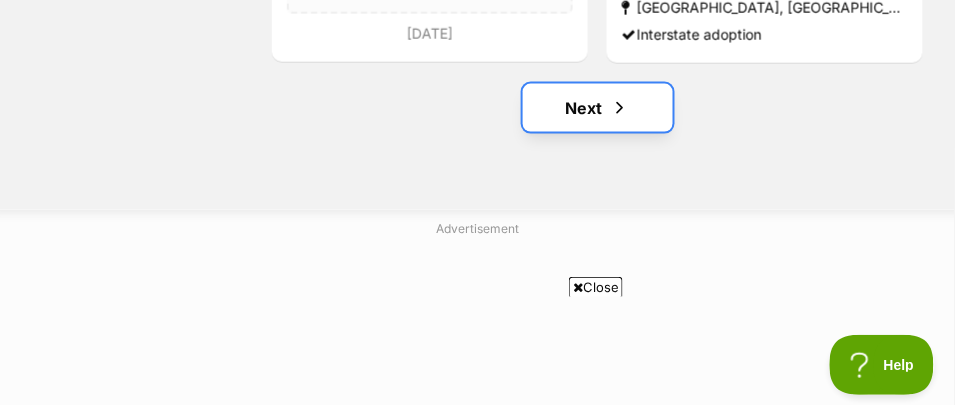 click on "Next" at bounding box center [598, 108] 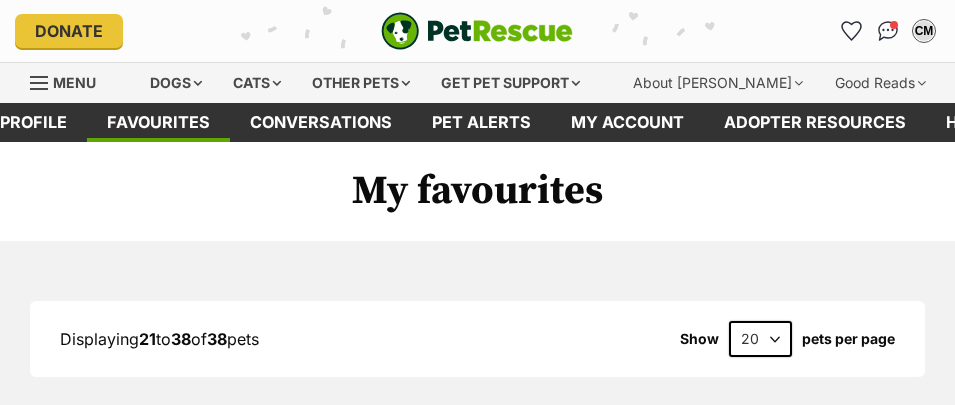 scroll, scrollTop: 0, scrollLeft: 0, axis: both 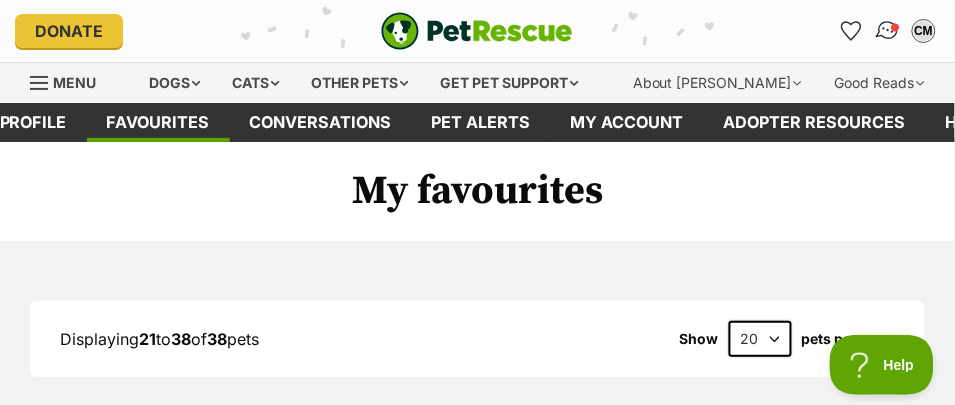 click at bounding box center (896, 27) 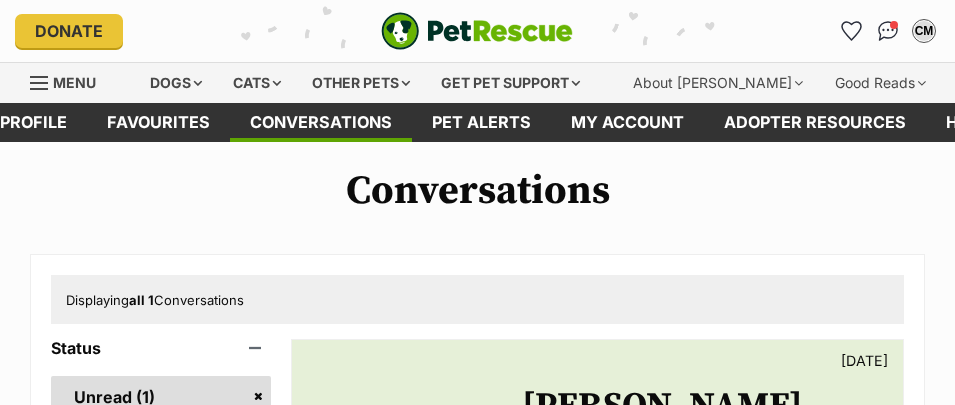 scroll, scrollTop: 0, scrollLeft: 0, axis: both 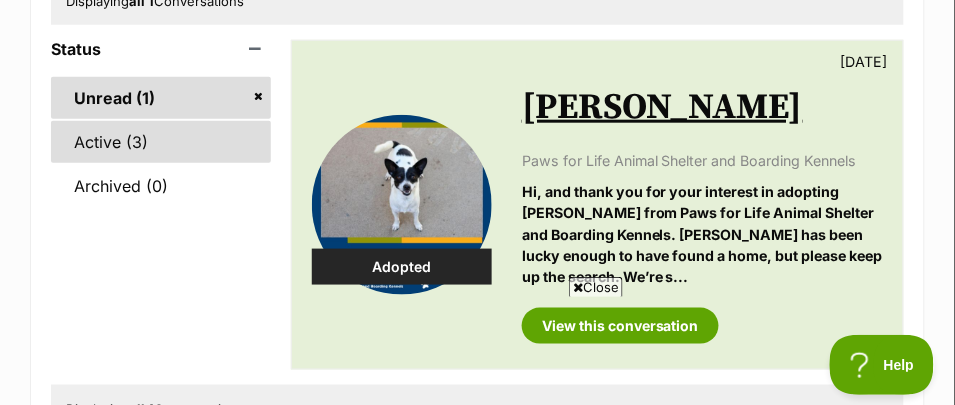 click on "Active (3)" at bounding box center [161, 142] 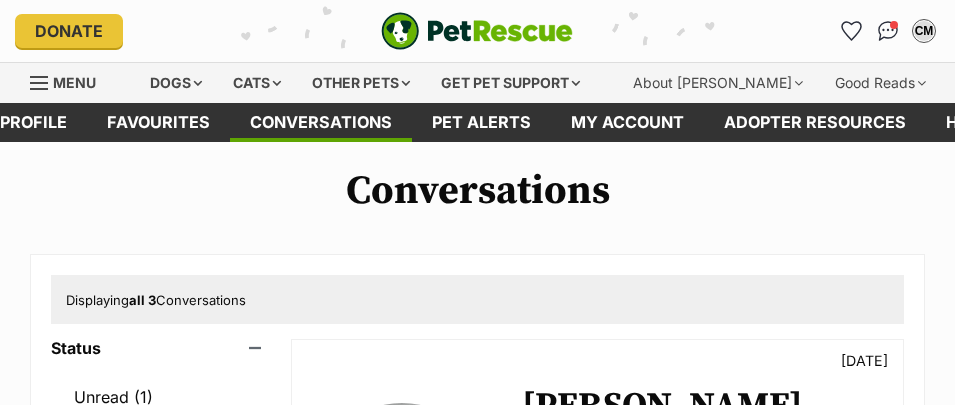 scroll, scrollTop: 0, scrollLeft: 0, axis: both 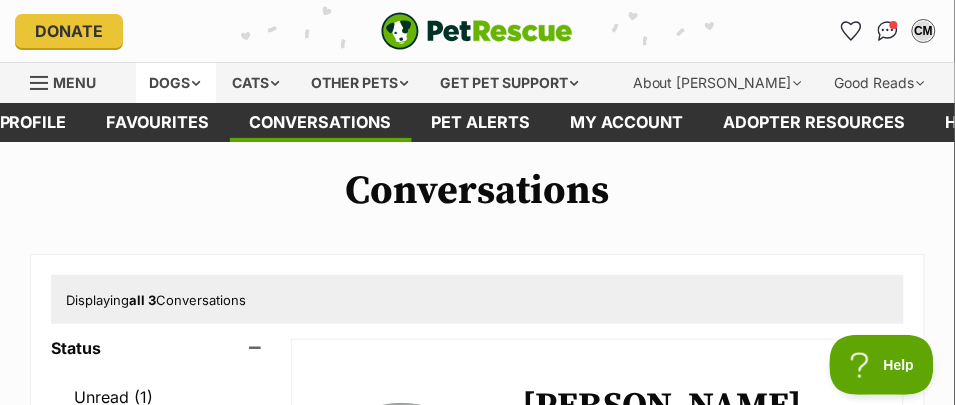 click on "Dogs" at bounding box center (176, 83) 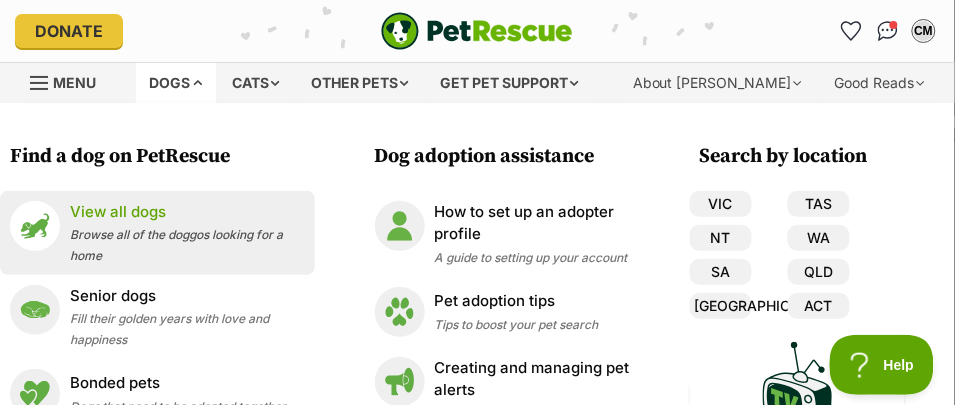 click on "View all dogs" at bounding box center (187, 212) 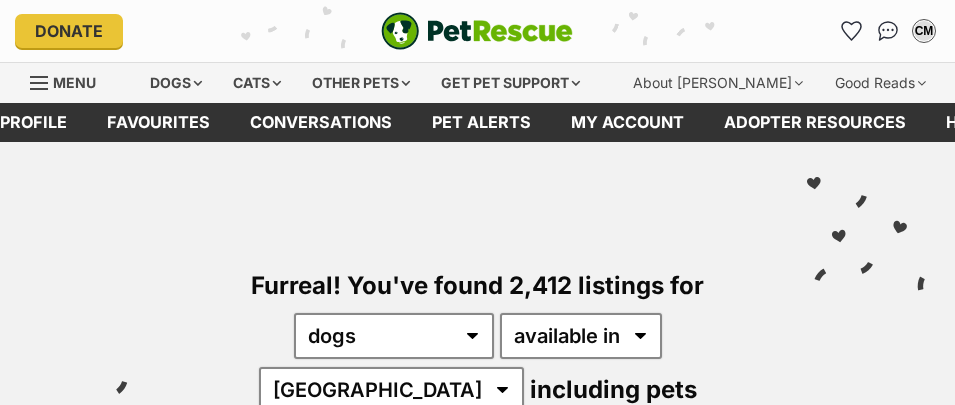 scroll, scrollTop: 200, scrollLeft: 0, axis: vertical 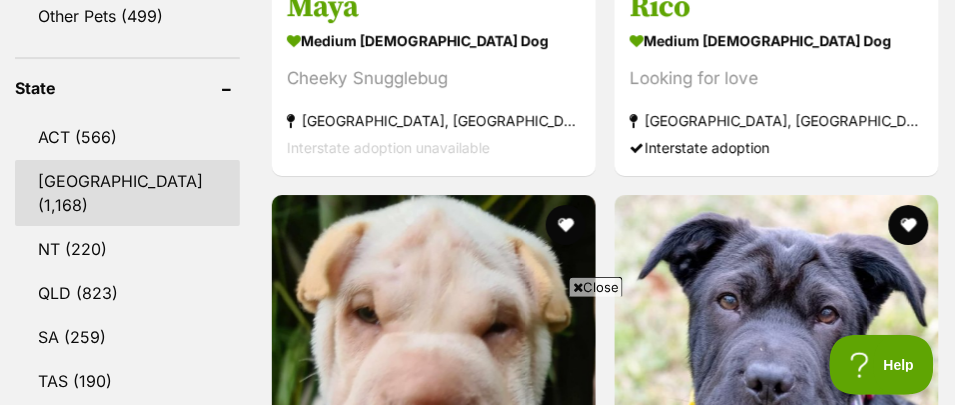 click on "NSW (1,168)" at bounding box center (127, 193) 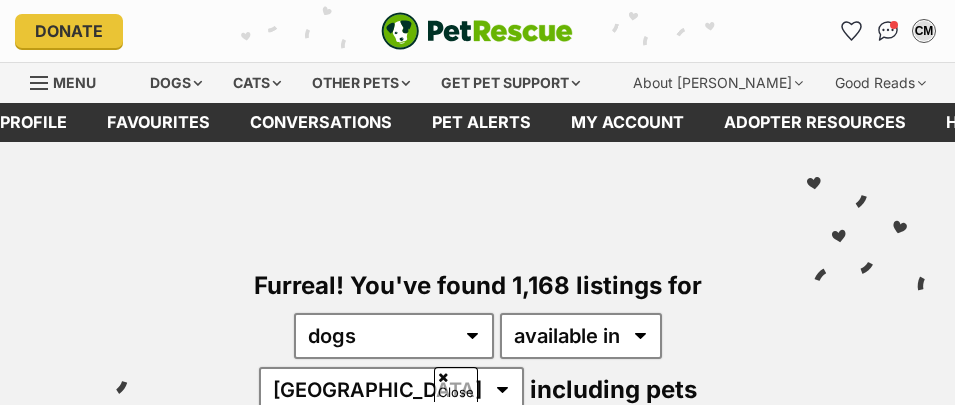 scroll, scrollTop: 299, scrollLeft: 0, axis: vertical 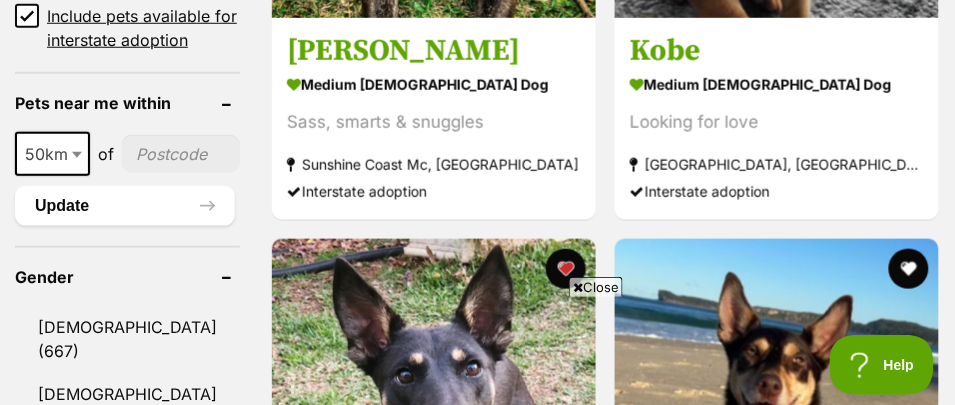 click at bounding box center [181, 154] 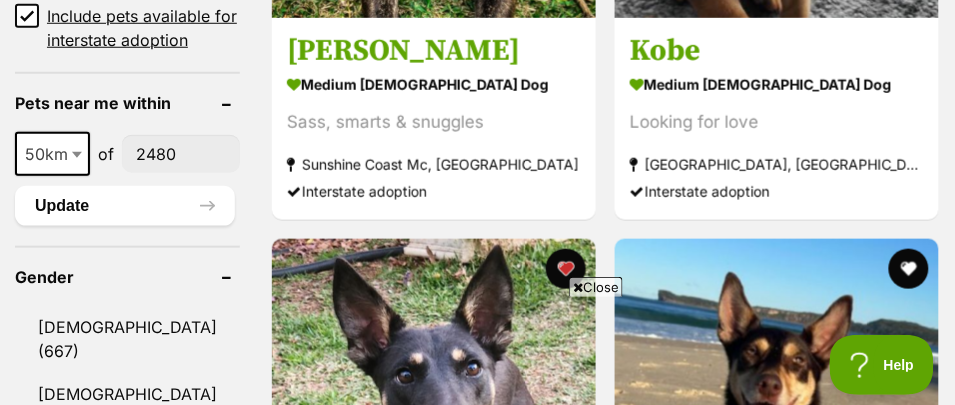 scroll, scrollTop: 1800, scrollLeft: 0, axis: vertical 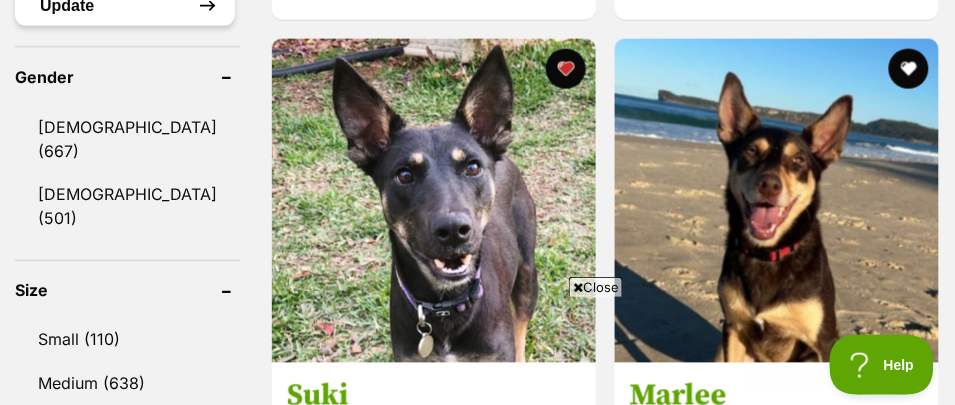 click on "Update" at bounding box center (125, 6) 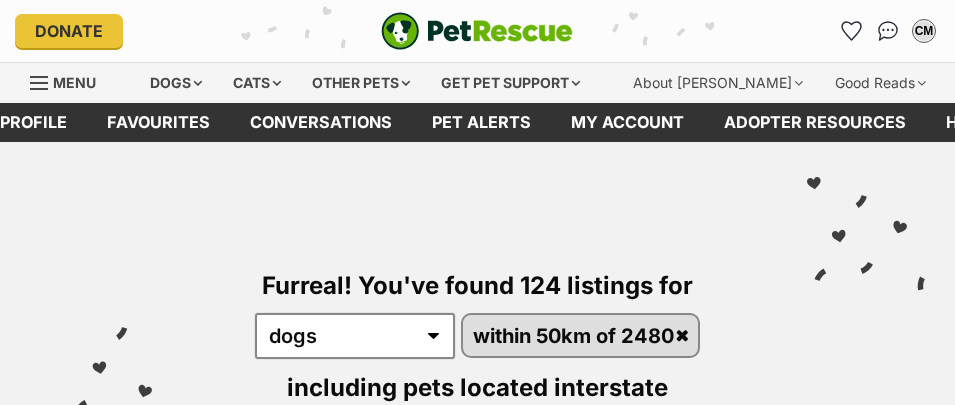 scroll, scrollTop: 0, scrollLeft: 0, axis: both 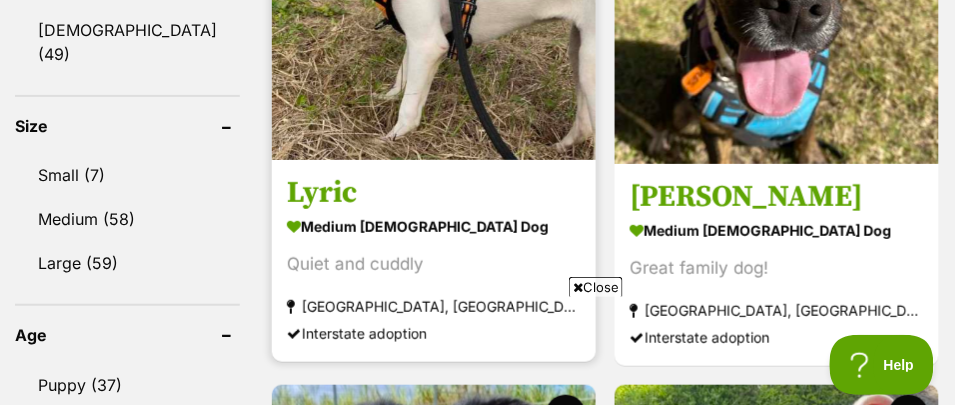 click at bounding box center (434, -2) 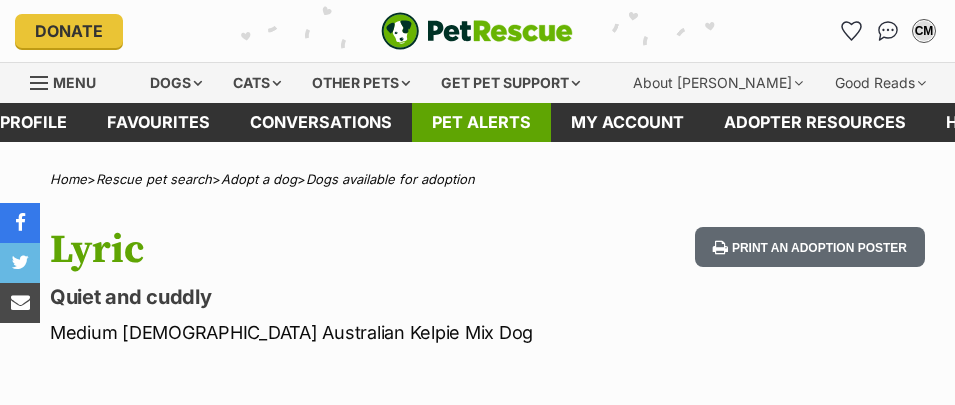 scroll, scrollTop: 0, scrollLeft: 0, axis: both 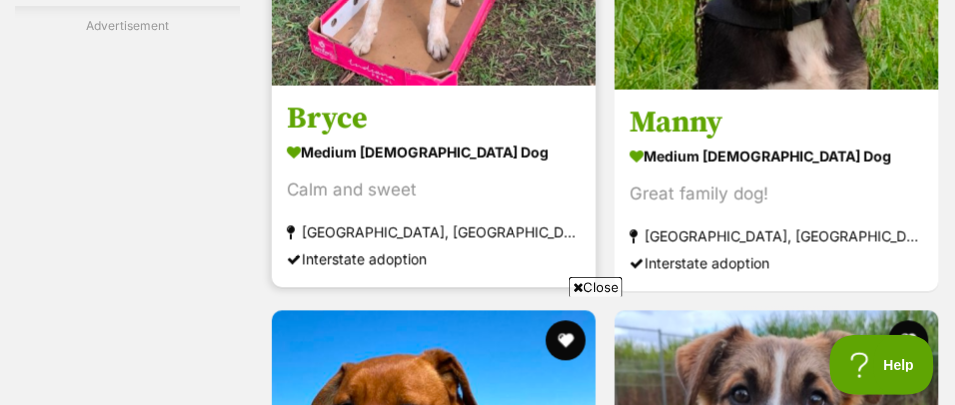 click at bounding box center (434, -76) 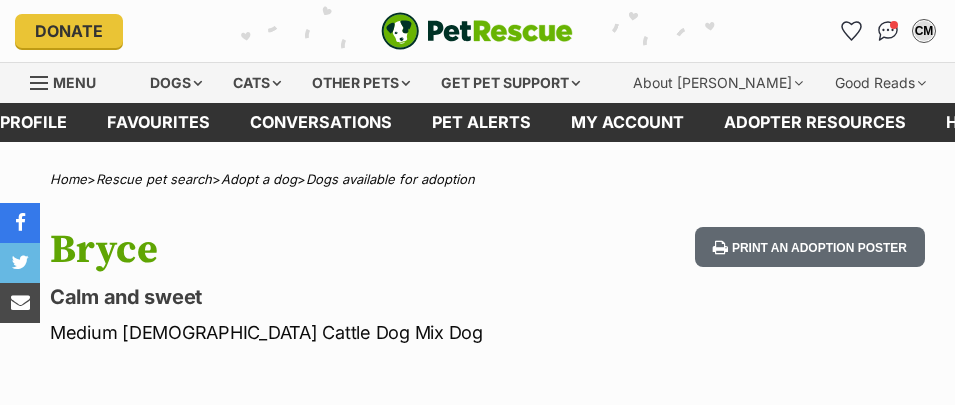 scroll, scrollTop: 384, scrollLeft: 0, axis: vertical 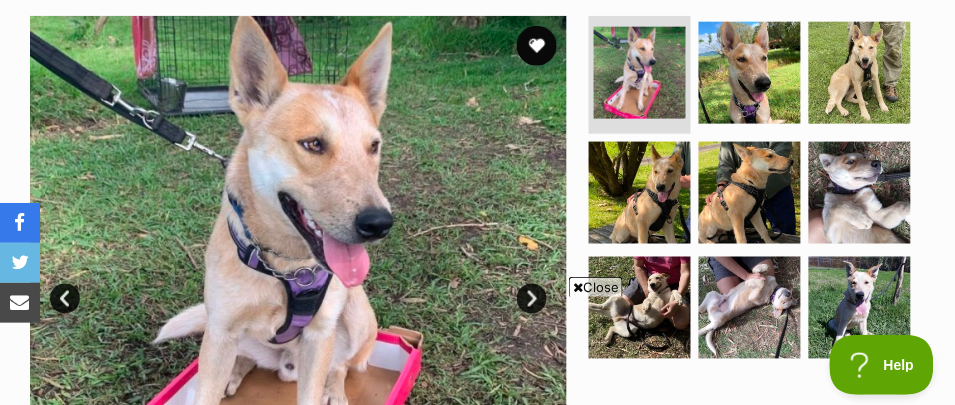 click on "Close" at bounding box center (478, 350) 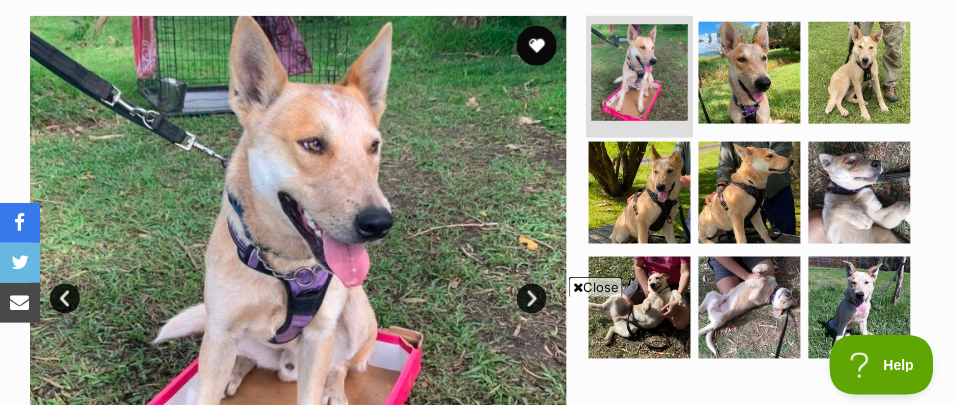 click at bounding box center (640, 72) 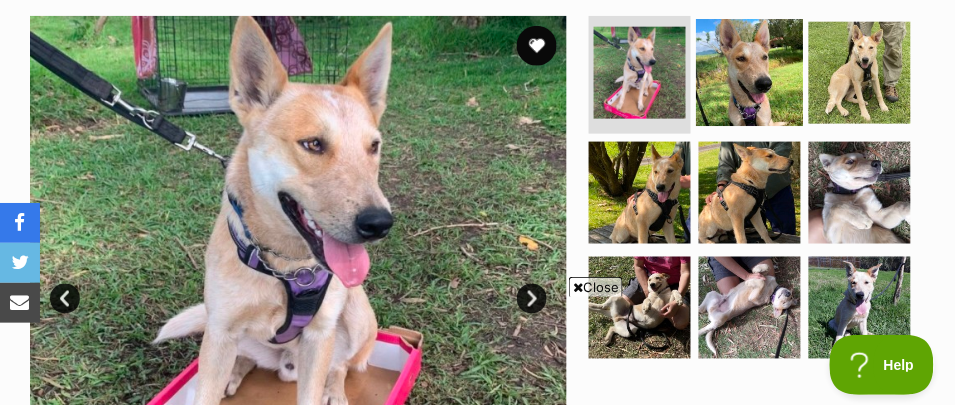 click at bounding box center [749, 72] 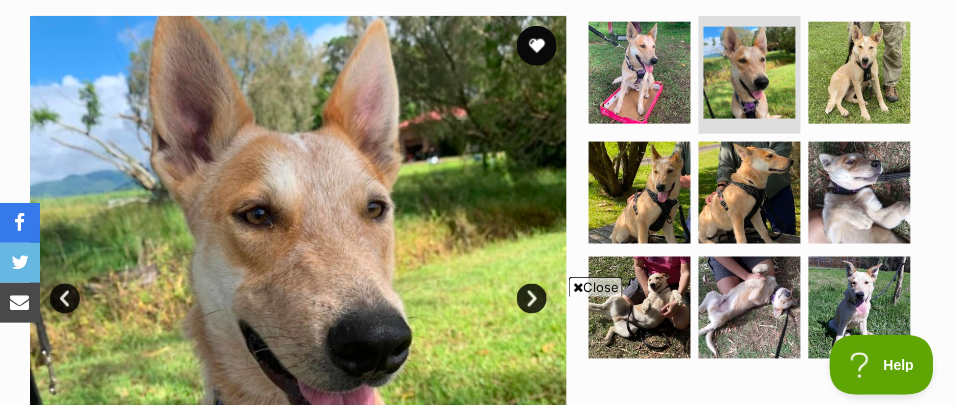 click on "Close" at bounding box center (596, 287) 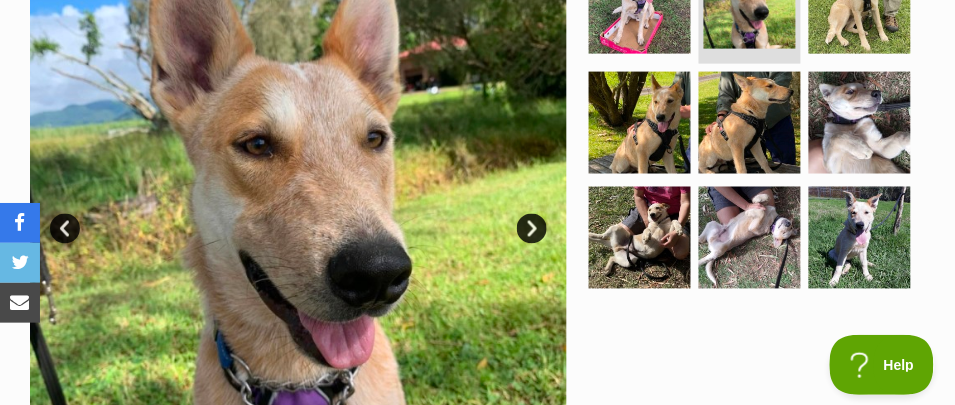 scroll, scrollTop: 600, scrollLeft: 0, axis: vertical 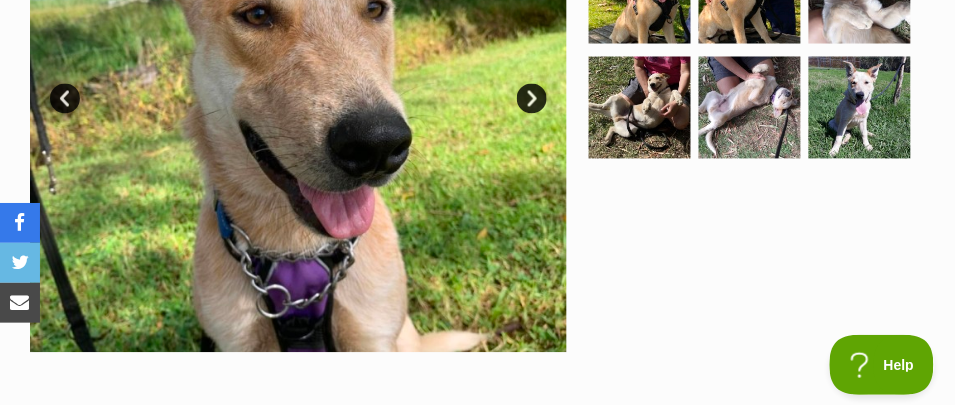 click on "Next" at bounding box center [532, 99] 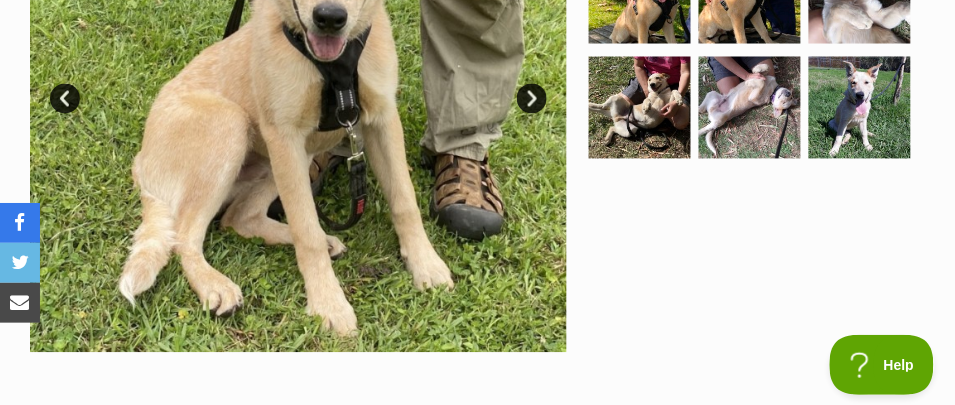 scroll, scrollTop: 400, scrollLeft: 0, axis: vertical 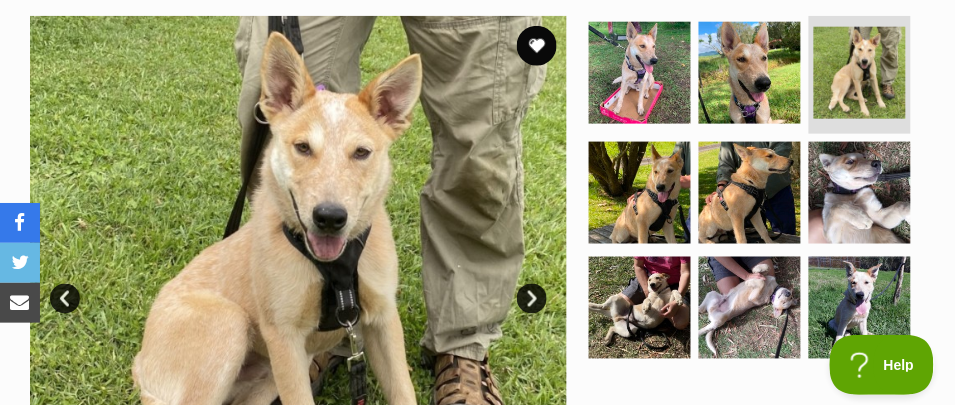 click on "Next" at bounding box center (532, 299) 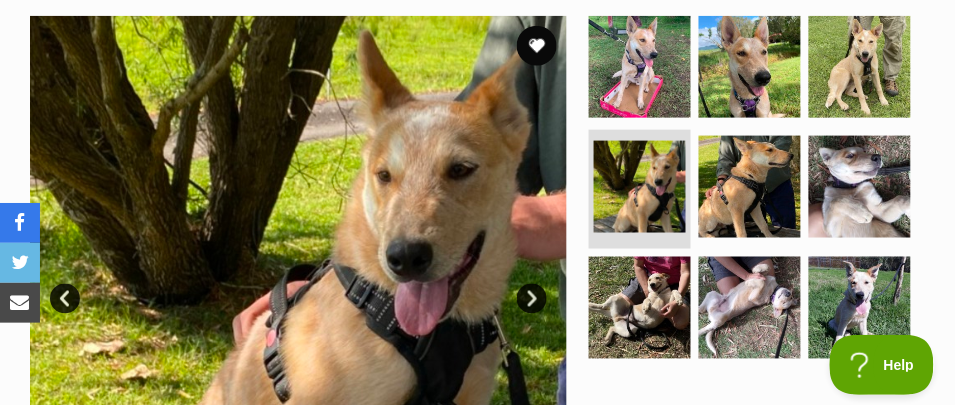 click on "Next" at bounding box center [532, 299] 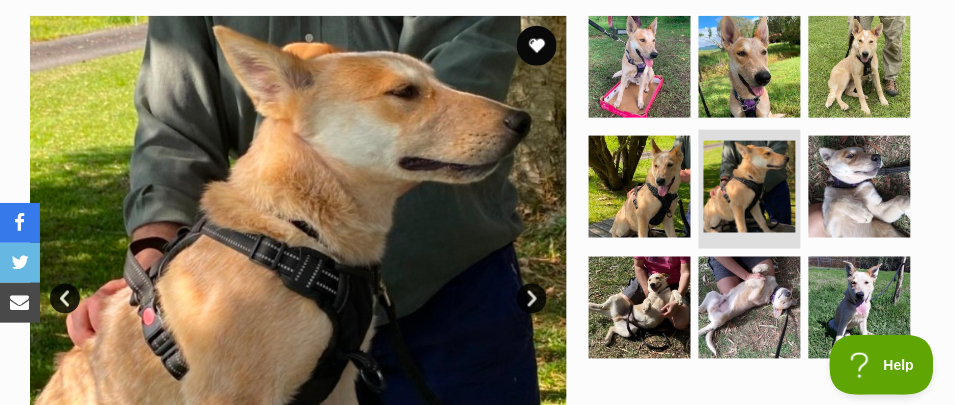 click on "Next" at bounding box center [532, 299] 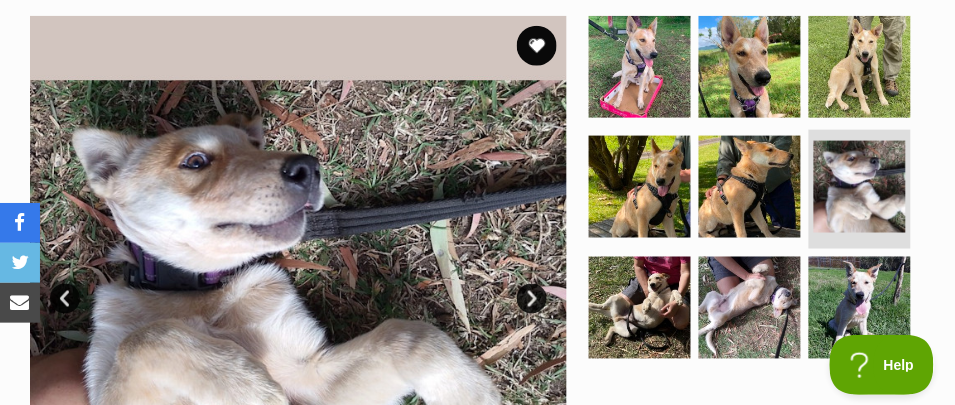 click on "Next" at bounding box center [532, 299] 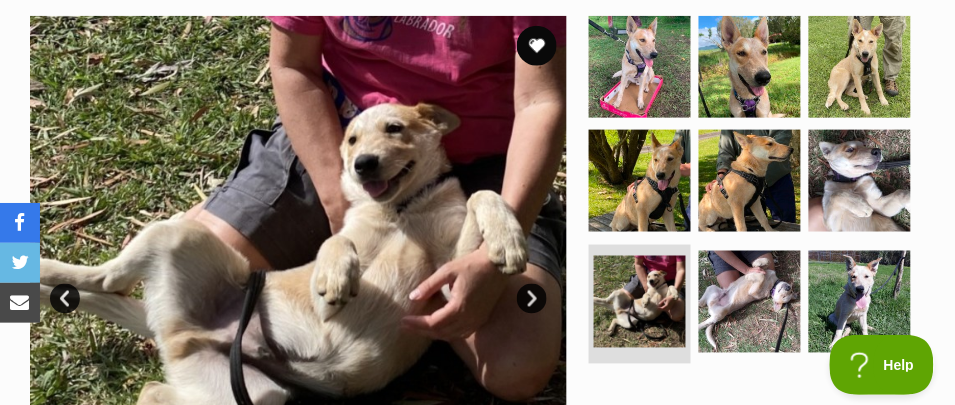 click on "Next" at bounding box center (532, 299) 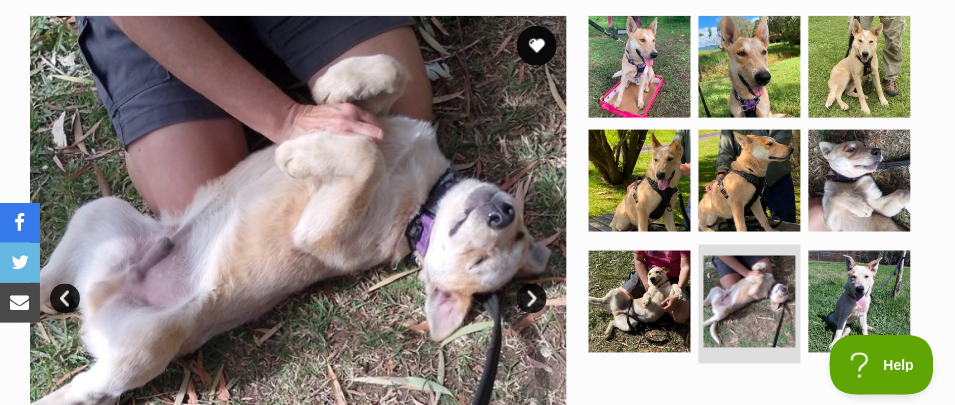 click on "Next" at bounding box center [532, 299] 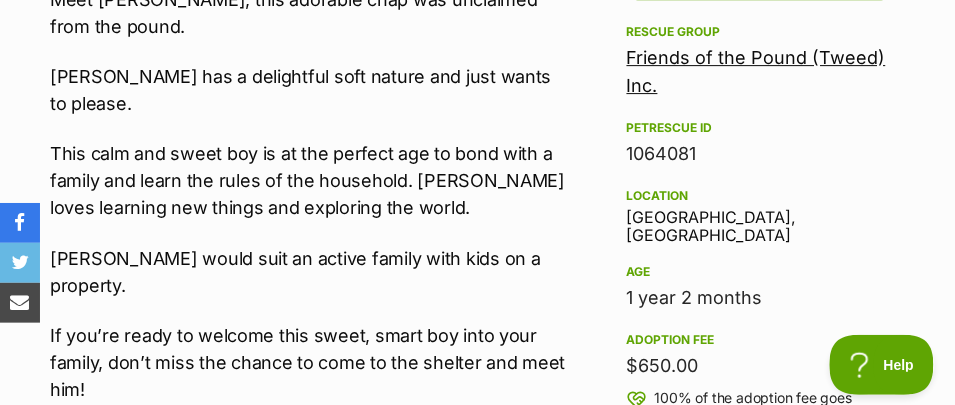 scroll, scrollTop: 1299, scrollLeft: 0, axis: vertical 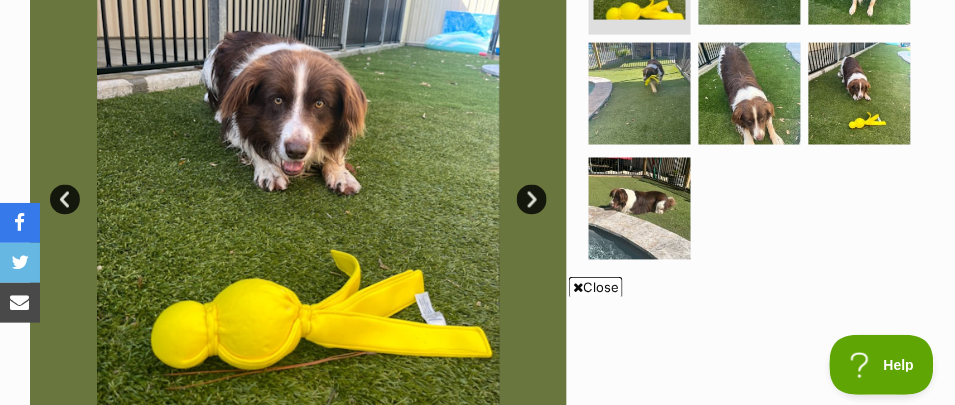 click on "Next" at bounding box center (532, 200) 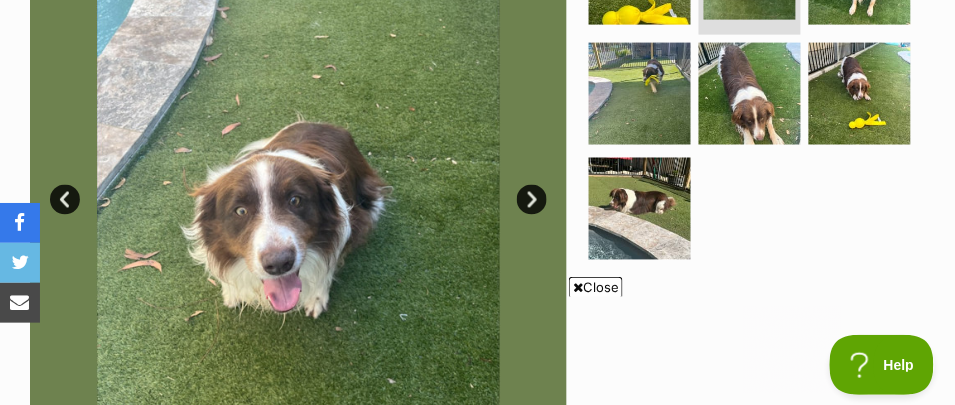click on "Next" at bounding box center (532, 200) 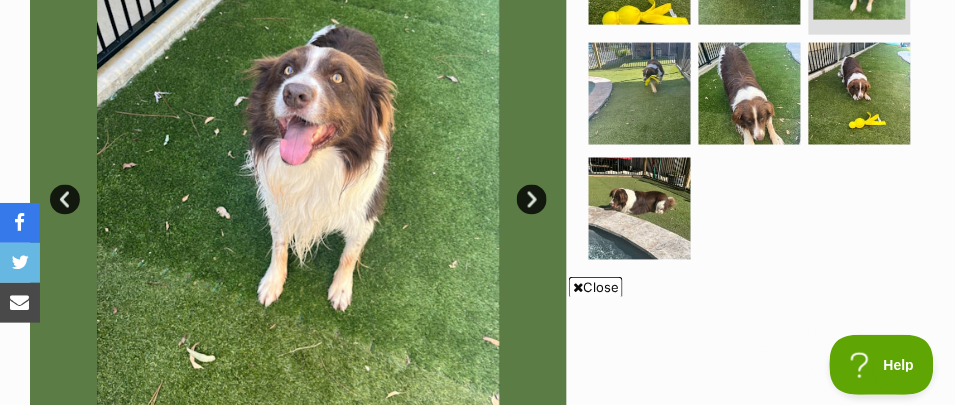 click on "Next" at bounding box center (532, 200) 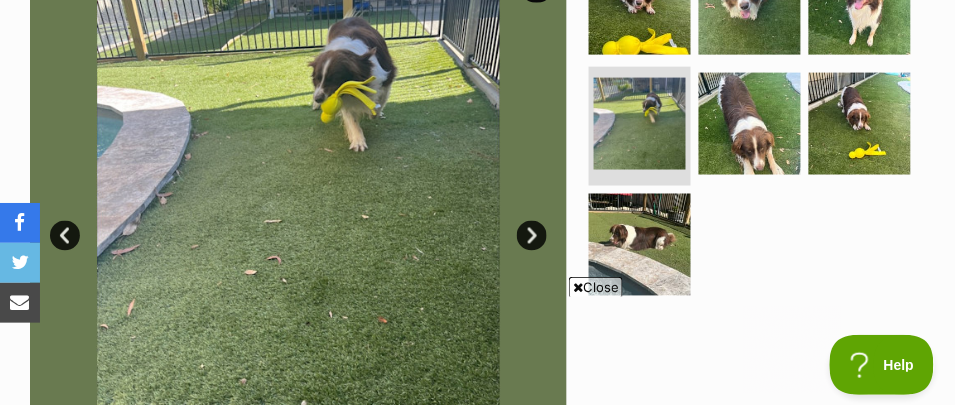 scroll, scrollTop: 499, scrollLeft: 0, axis: vertical 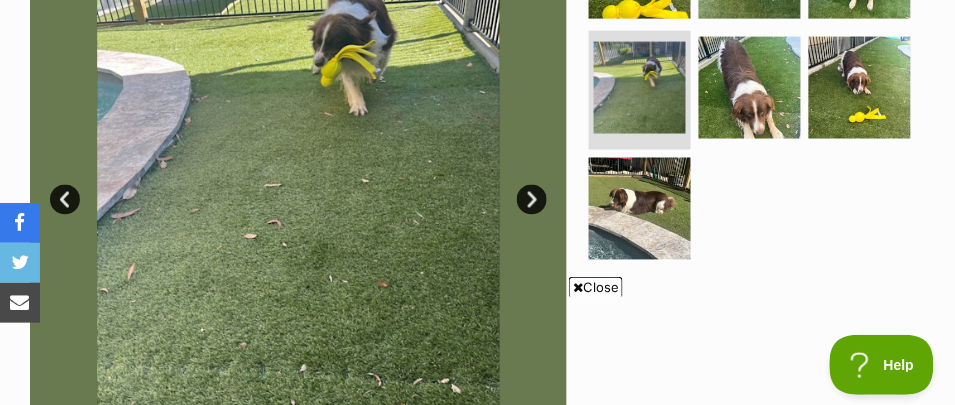 click on "Next" at bounding box center [532, 200] 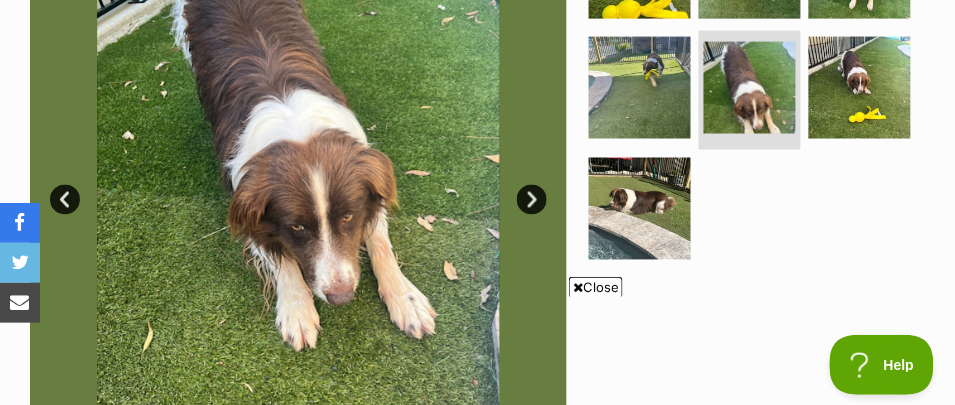 click on "Next" at bounding box center [532, 200] 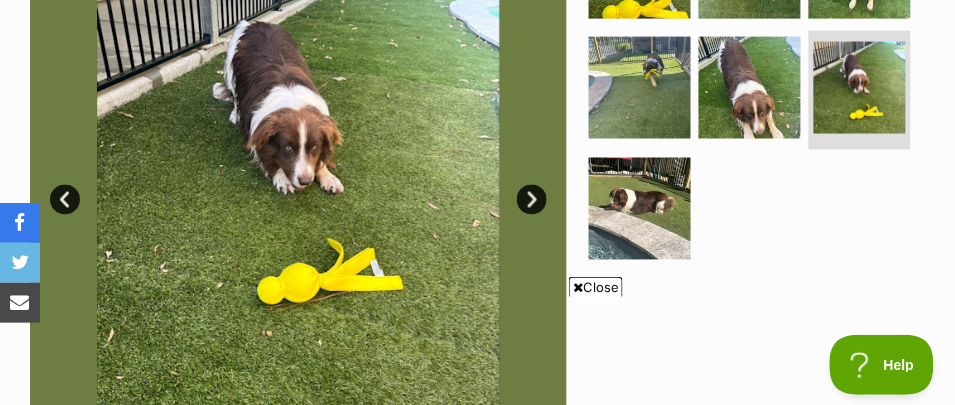click on "Next" at bounding box center [532, 200] 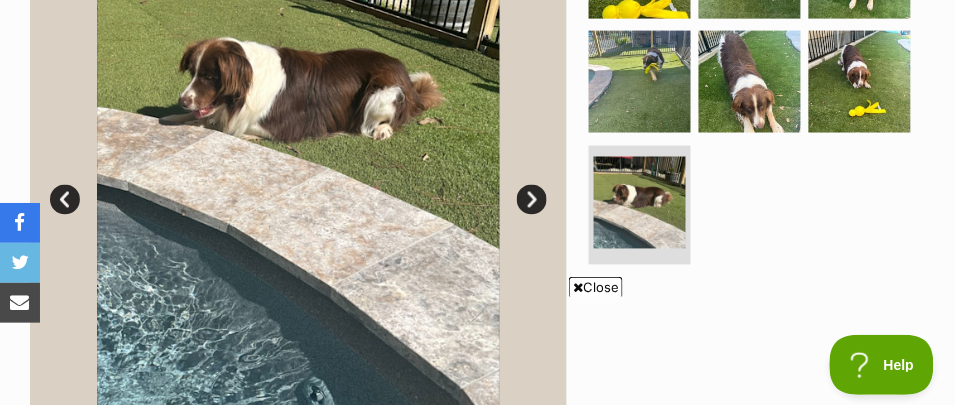click on "Next" at bounding box center [532, 200] 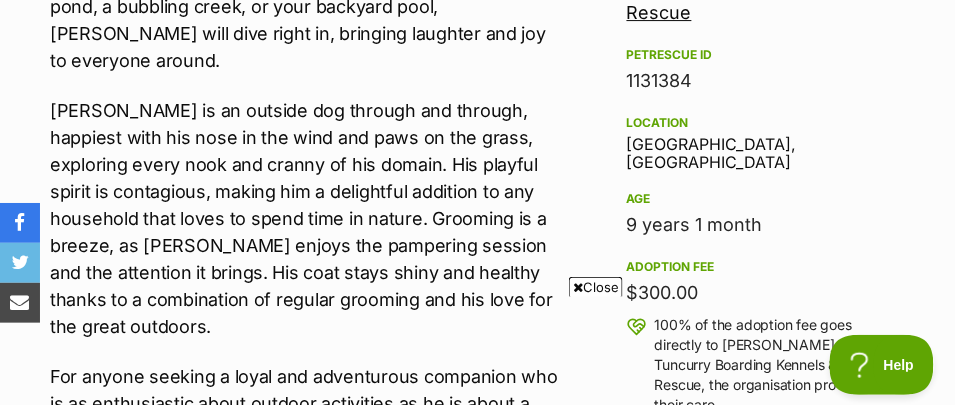 scroll, scrollTop: 899, scrollLeft: 0, axis: vertical 